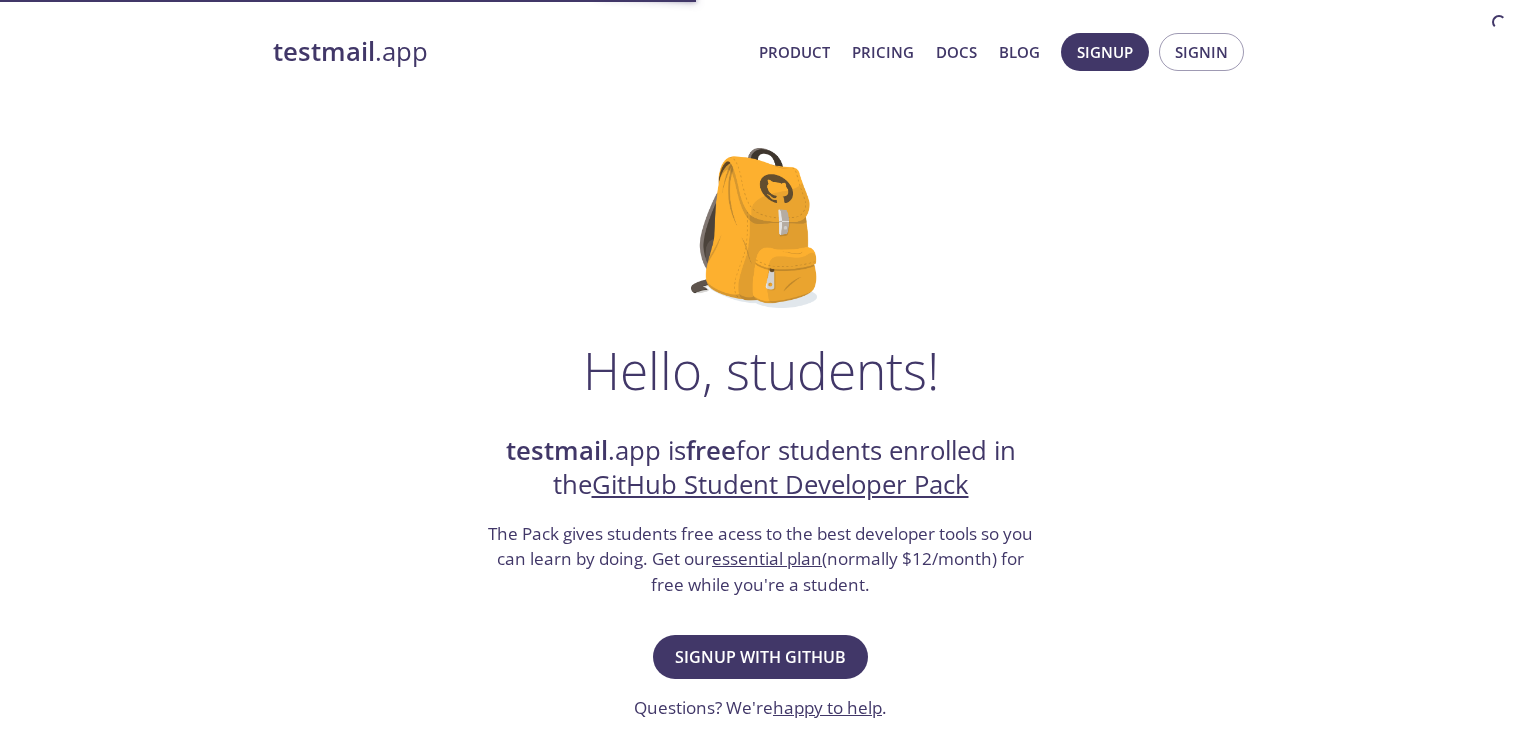 scroll, scrollTop: 0, scrollLeft: 0, axis: both 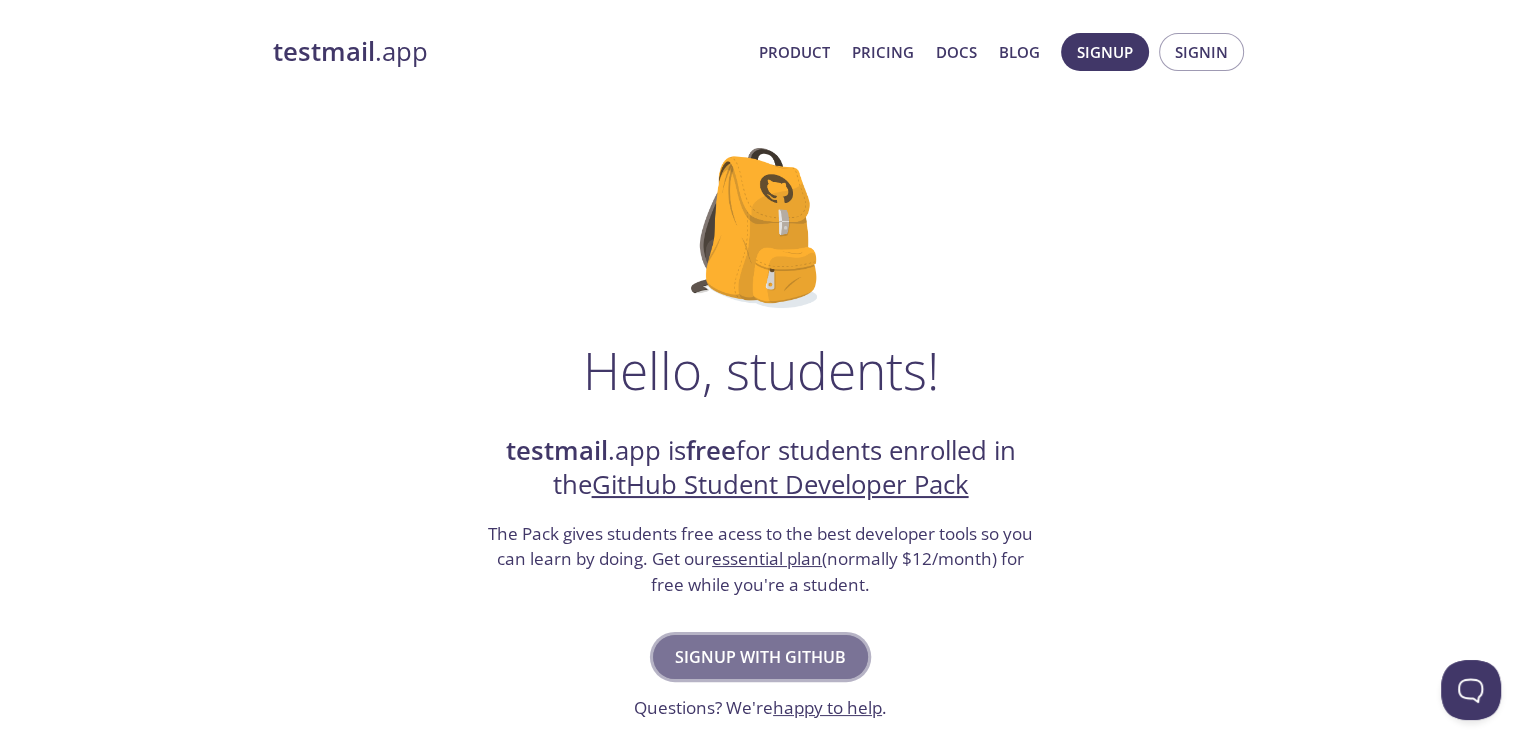 click on "Signup with GitHub" at bounding box center (760, 657) 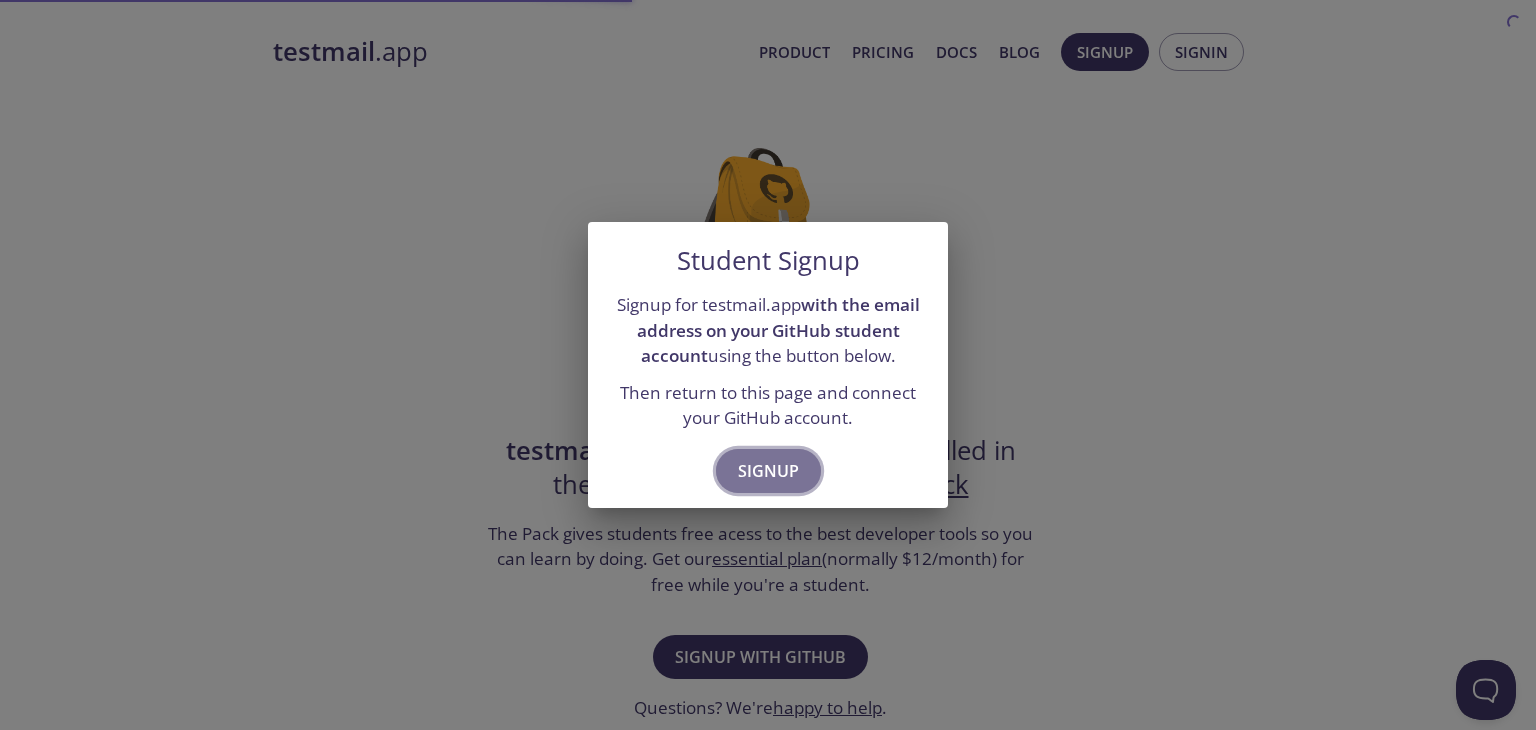click on "Signup" at bounding box center (768, 471) 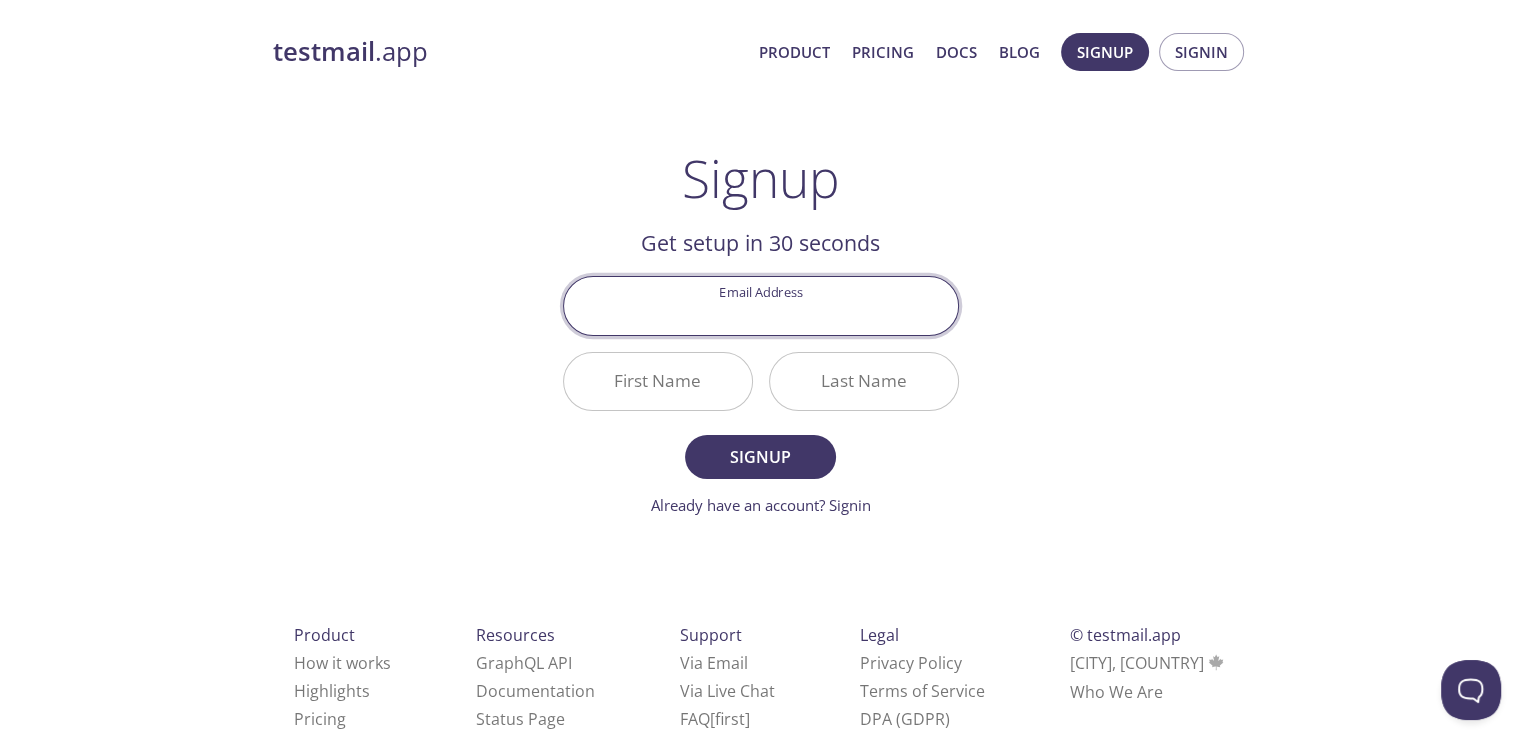 click on "Email Address" at bounding box center [761, 305] 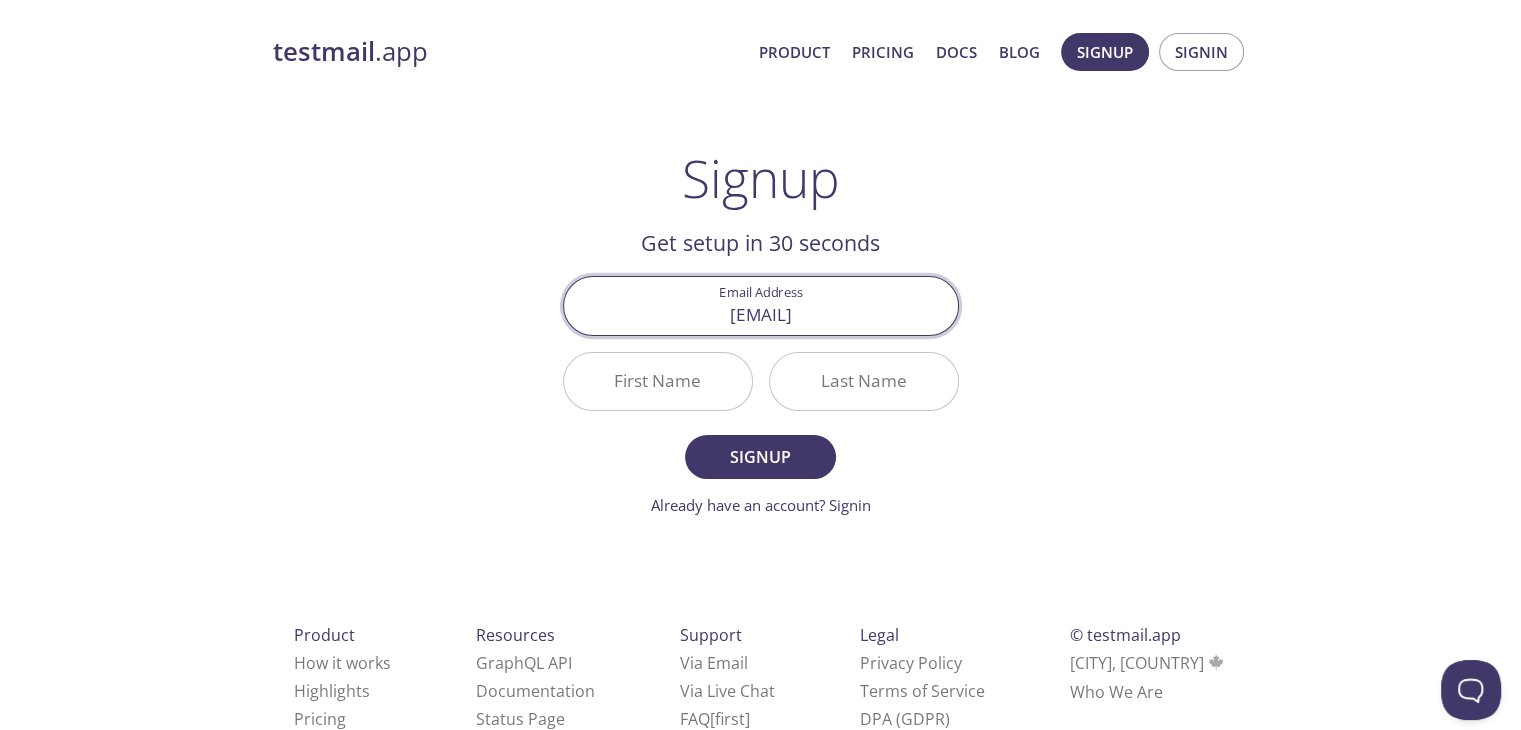 type on "[EMAIL]" 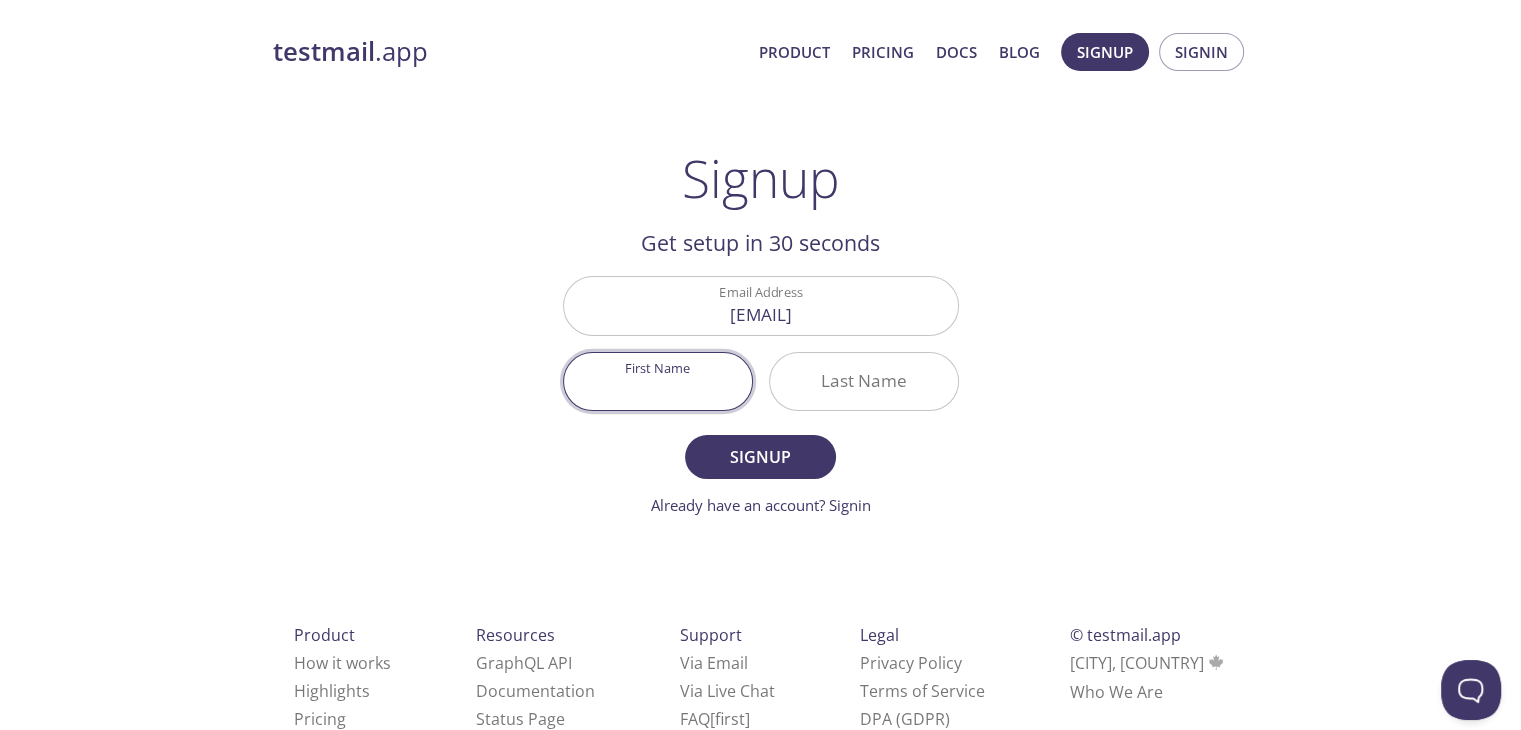 click on "First Name" at bounding box center (658, 381) 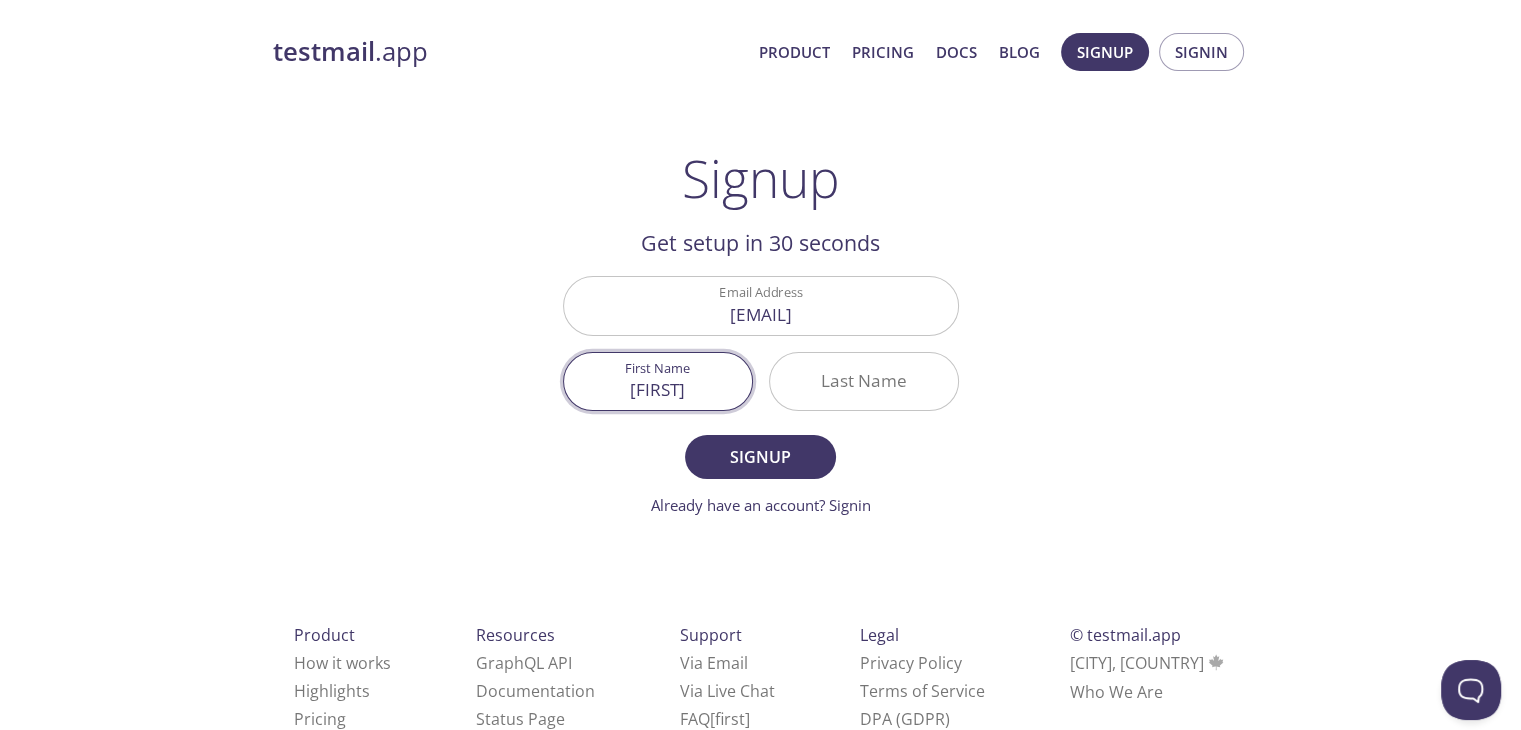 type on "[FIRST]" 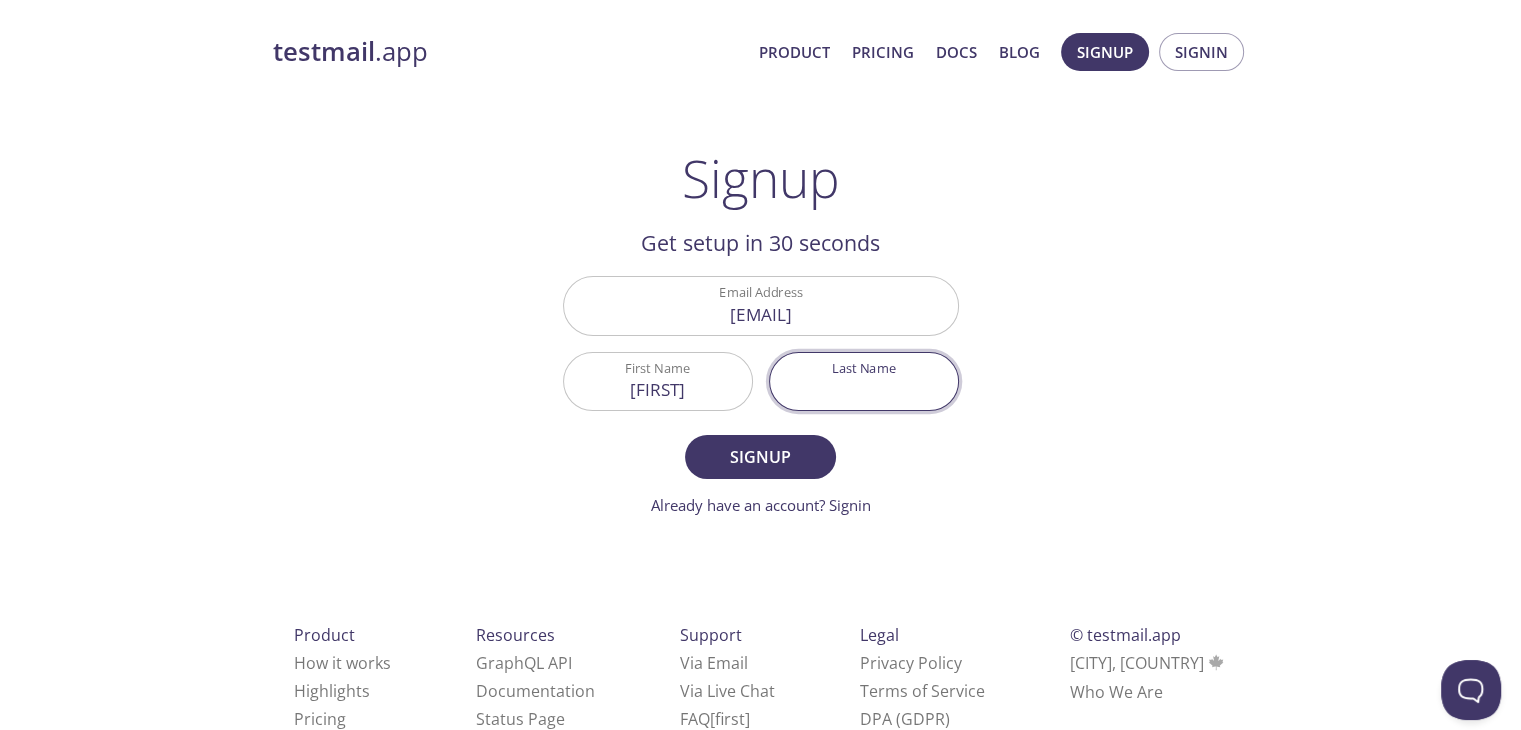 click on "Last Name" at bounding box center [864, 381] 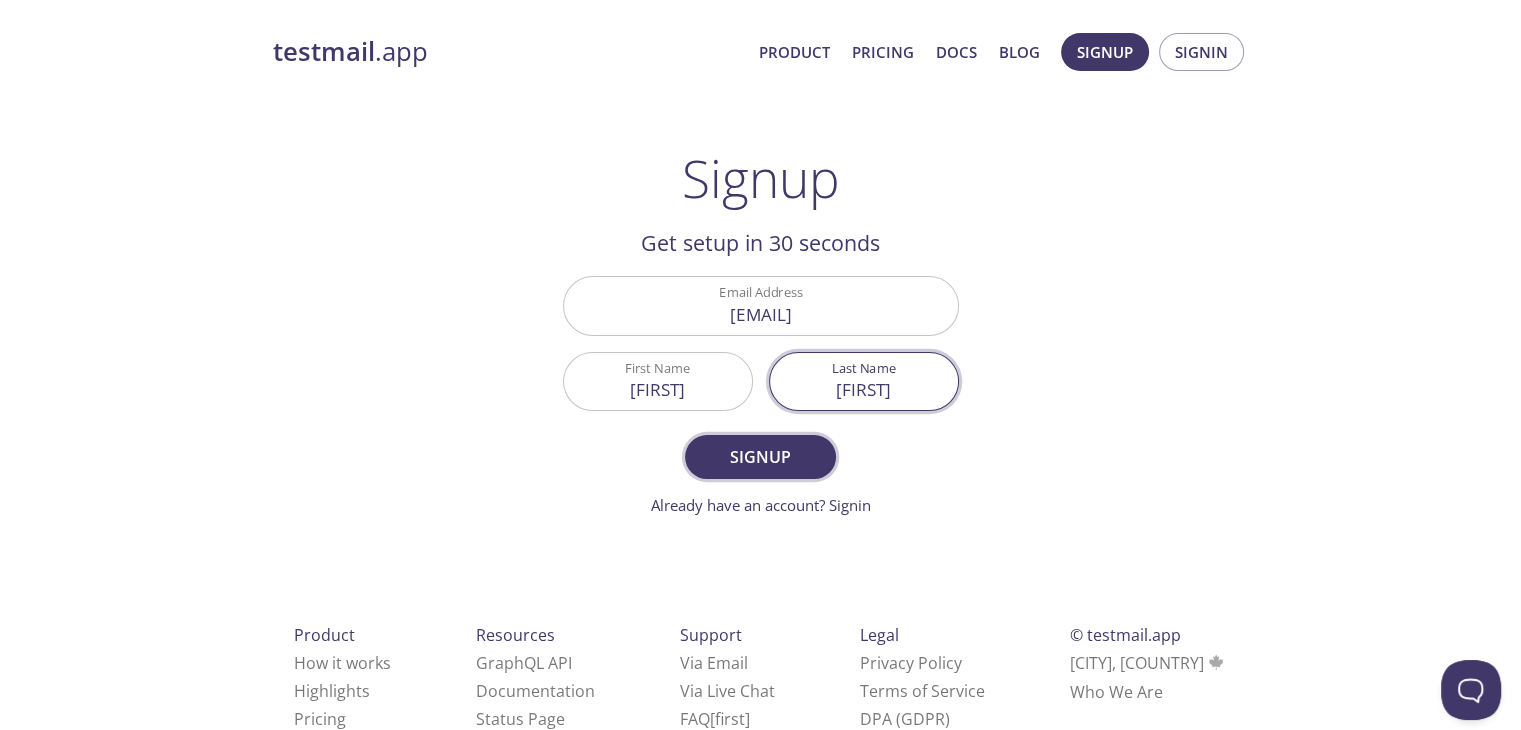type on "[FIRST]" 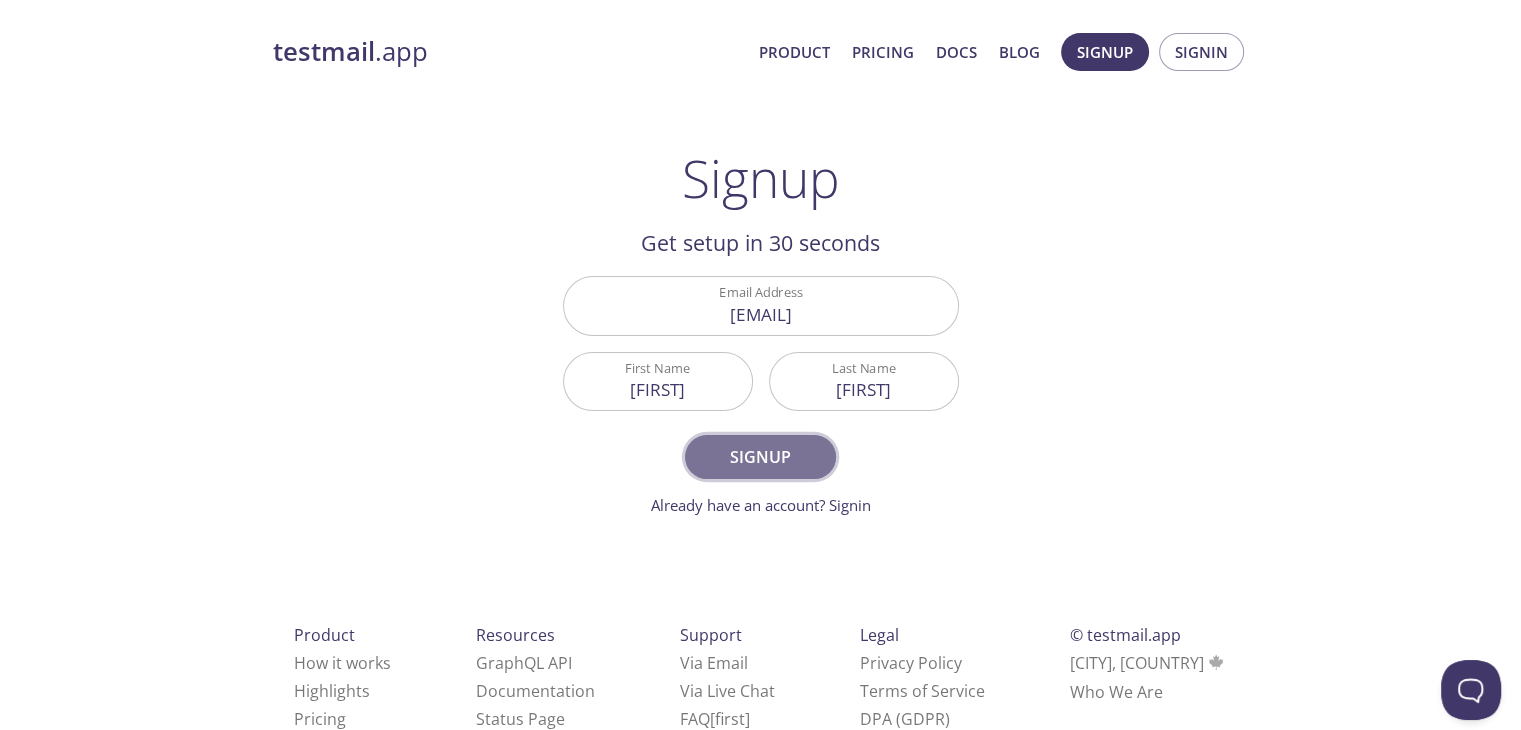 click on "Signup" at bounding box center (760, 457) 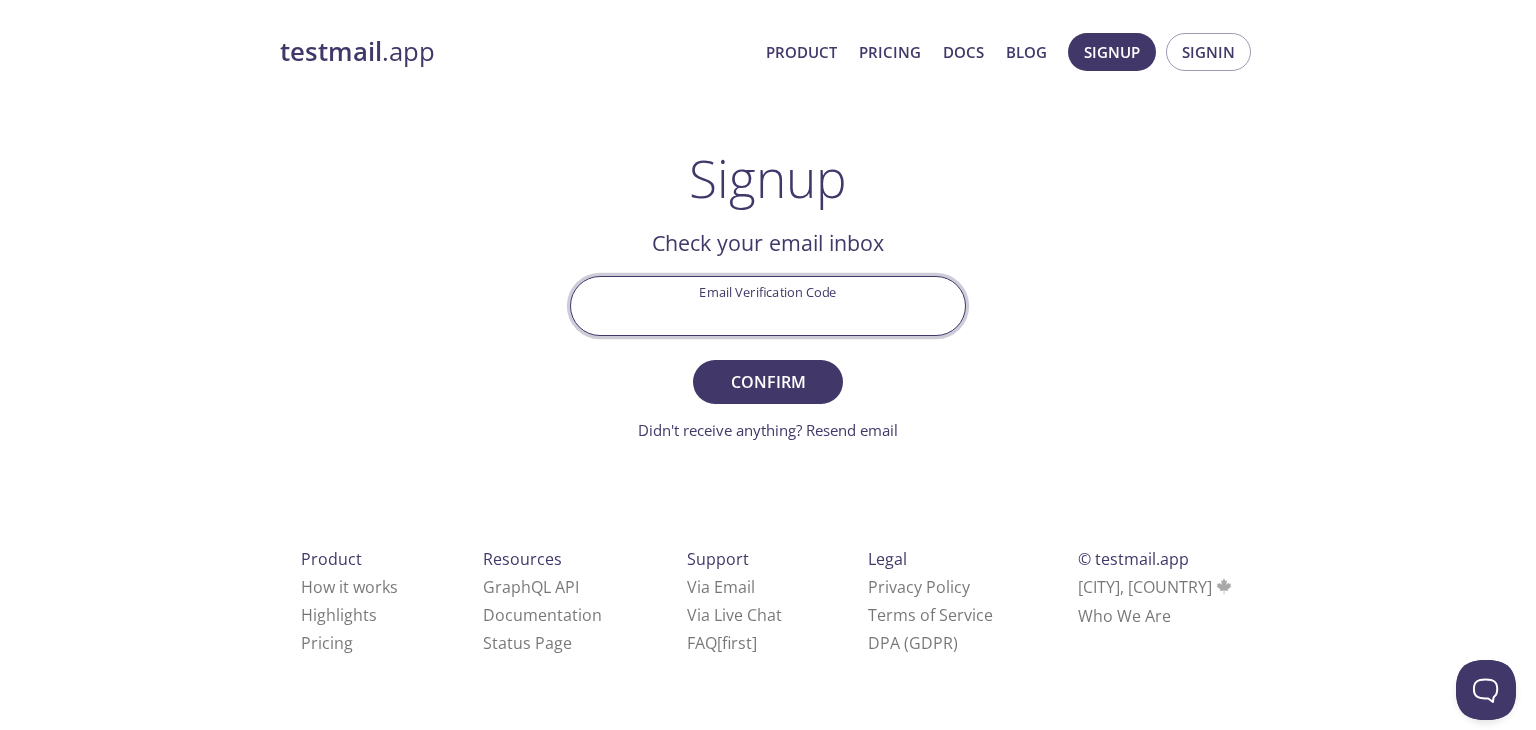 click on "Email Verification Code" at bounding box center (768, 305) 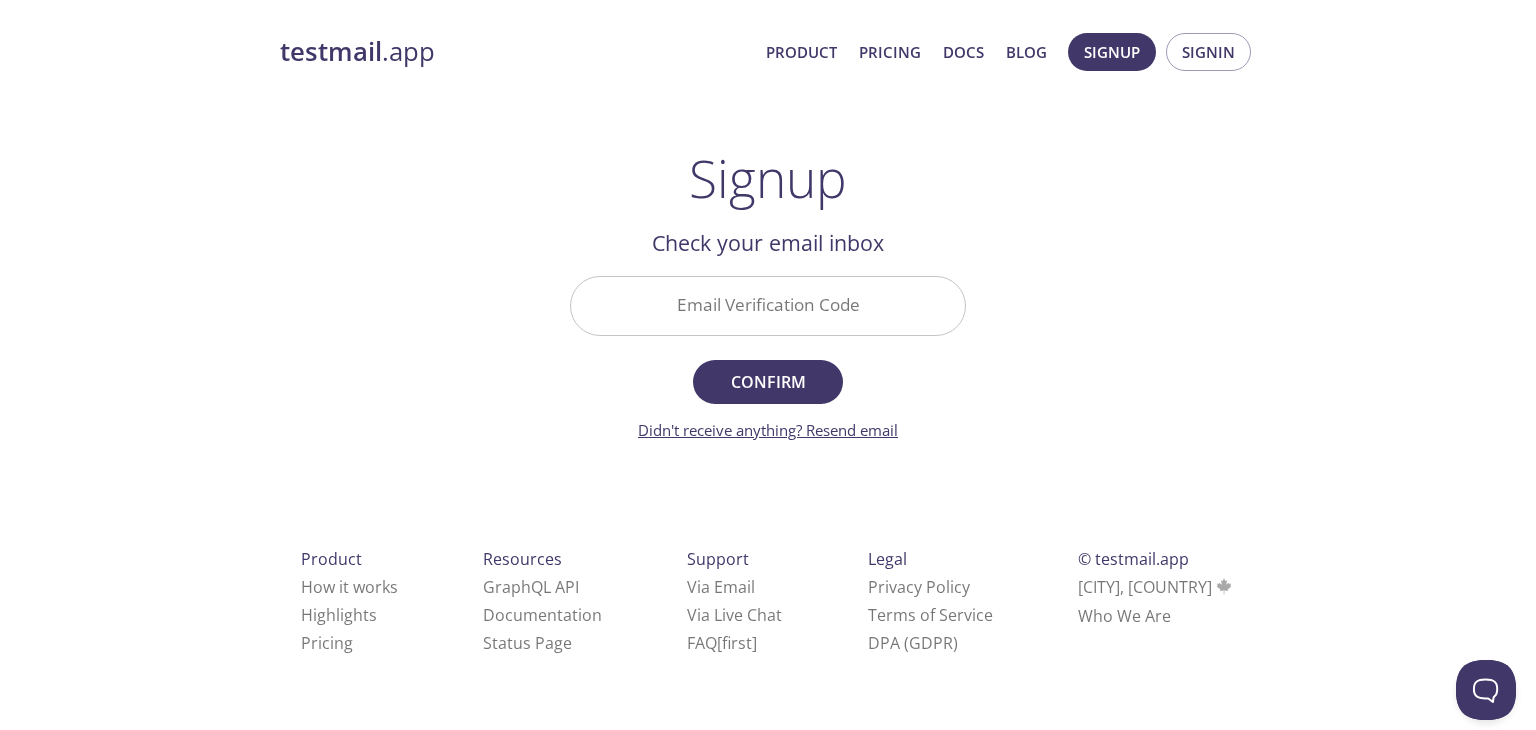 click on "Didn't receive anything? Resend email" at bounding box center [768, 430] 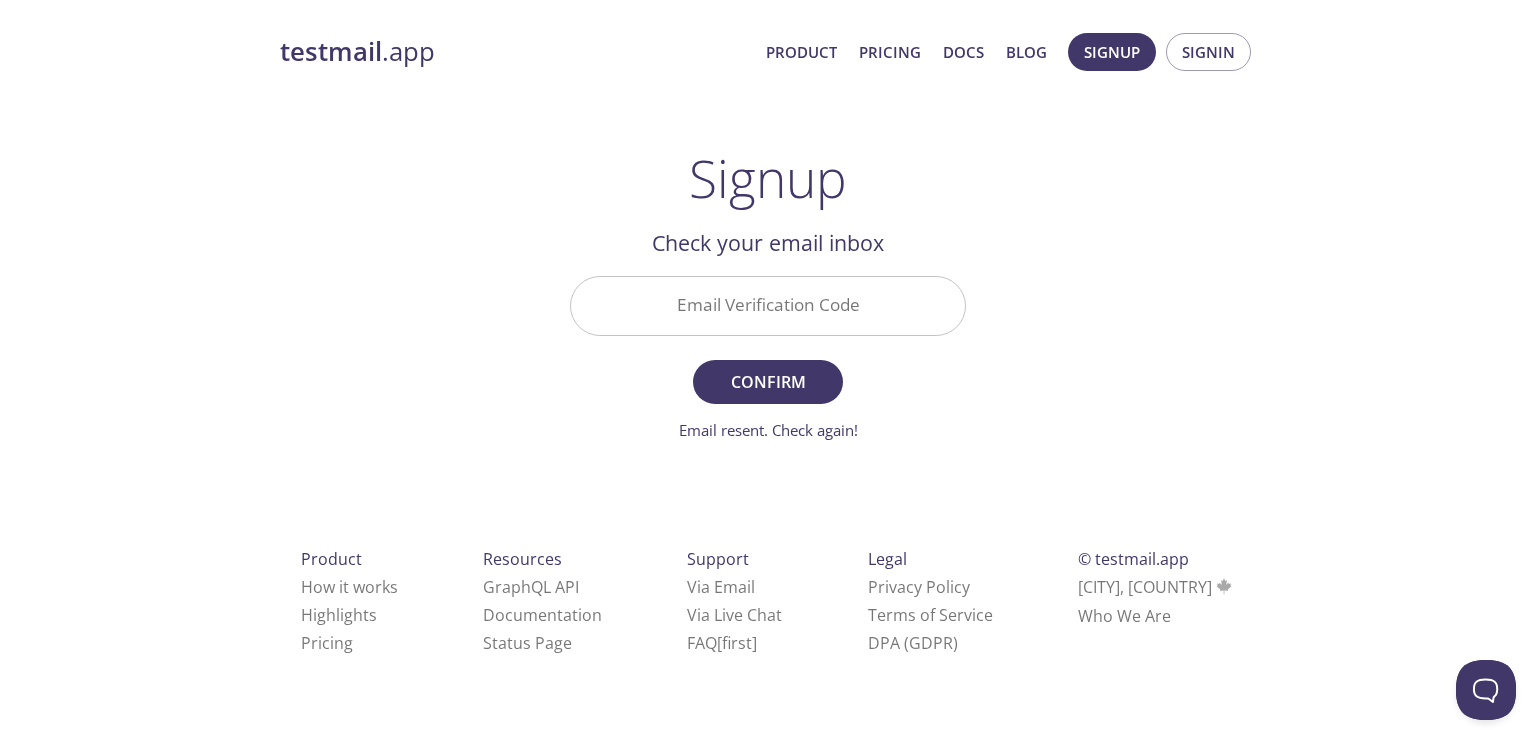 click on "Email resent. Check again!" at bounding box center (768, 430) 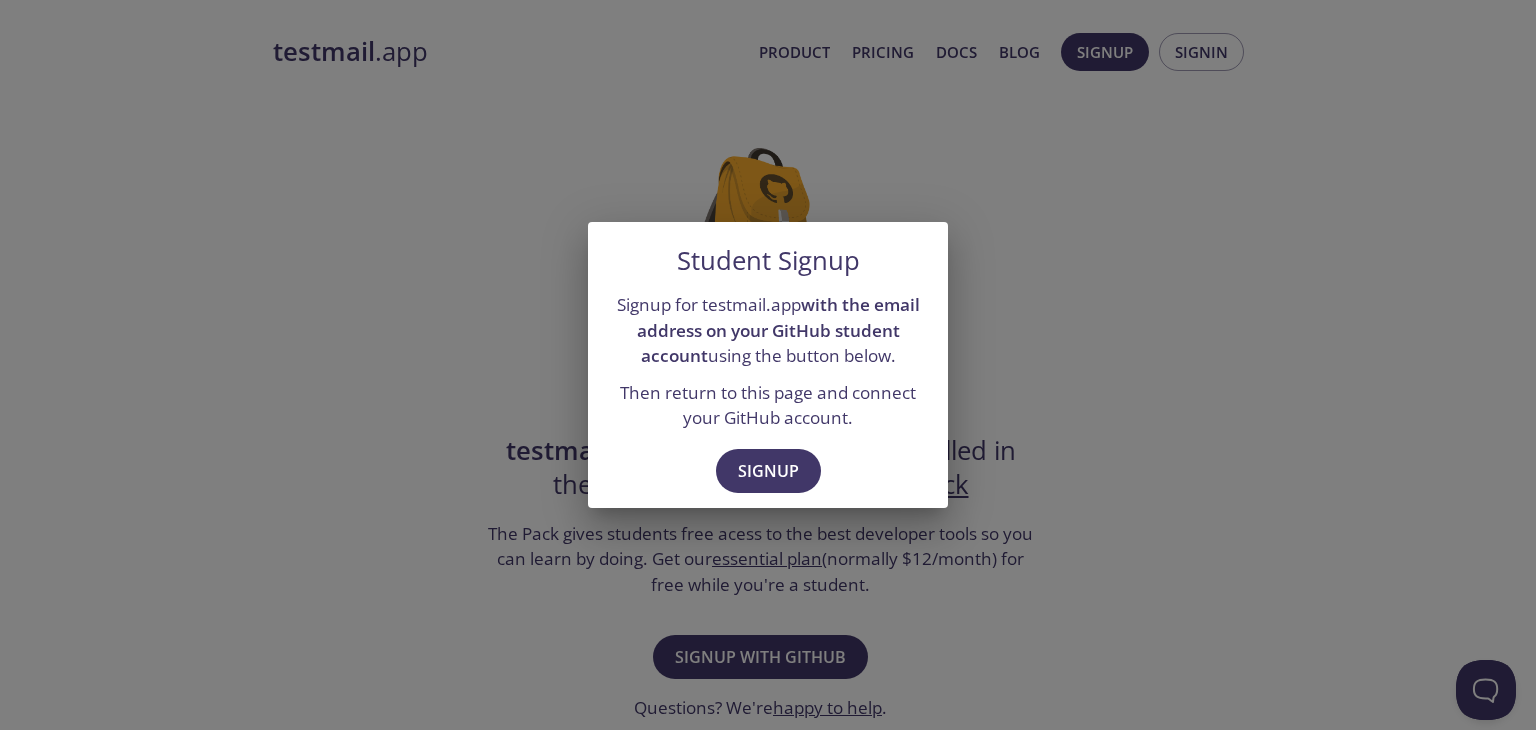 click on "Student Signup Signup for testmail.app  with the email address on your GitHub student account  using the button below. Then return to this page and connect your GitHub account. Signup" at bounding box center [768, 365] 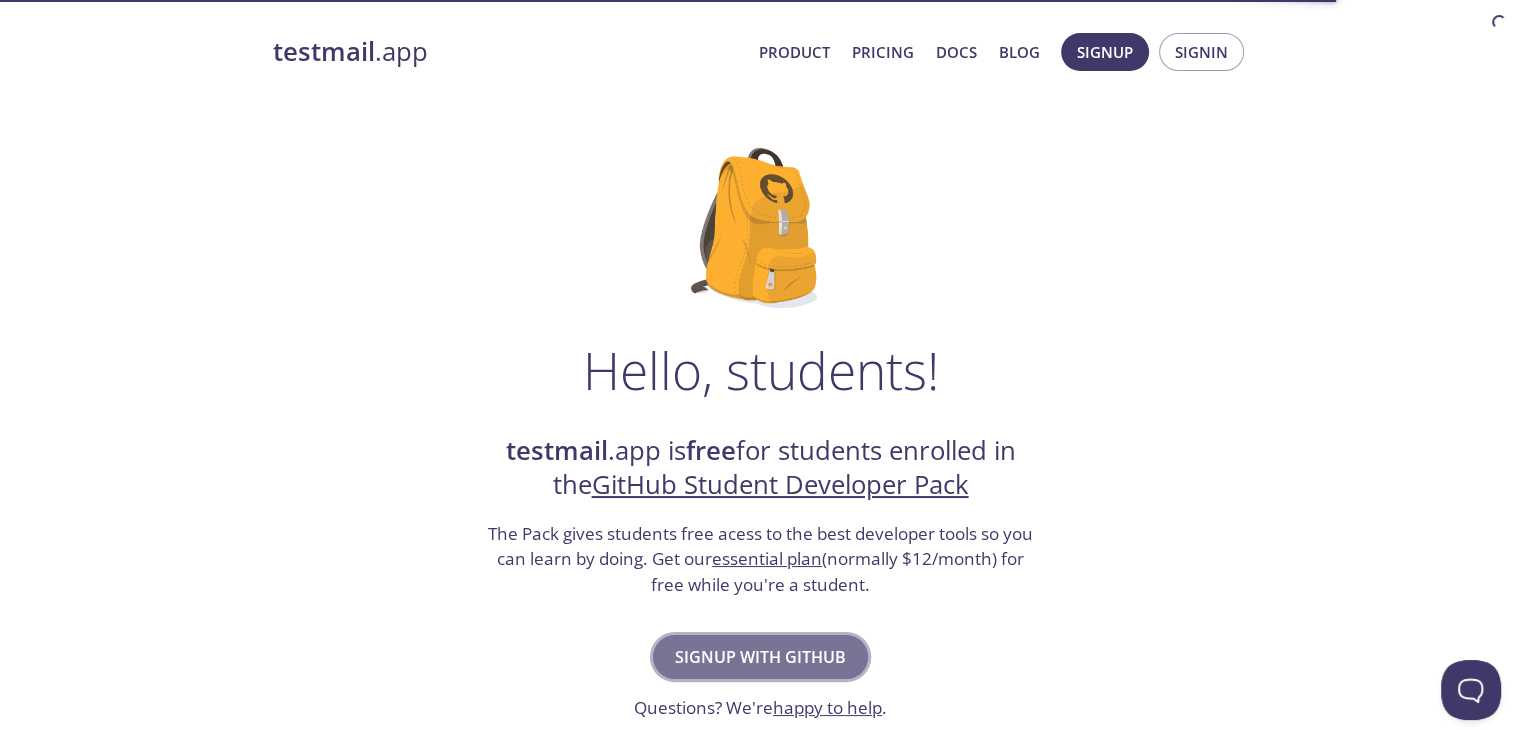 click on "Signup with GitHub" at bounding box center (760, 657) 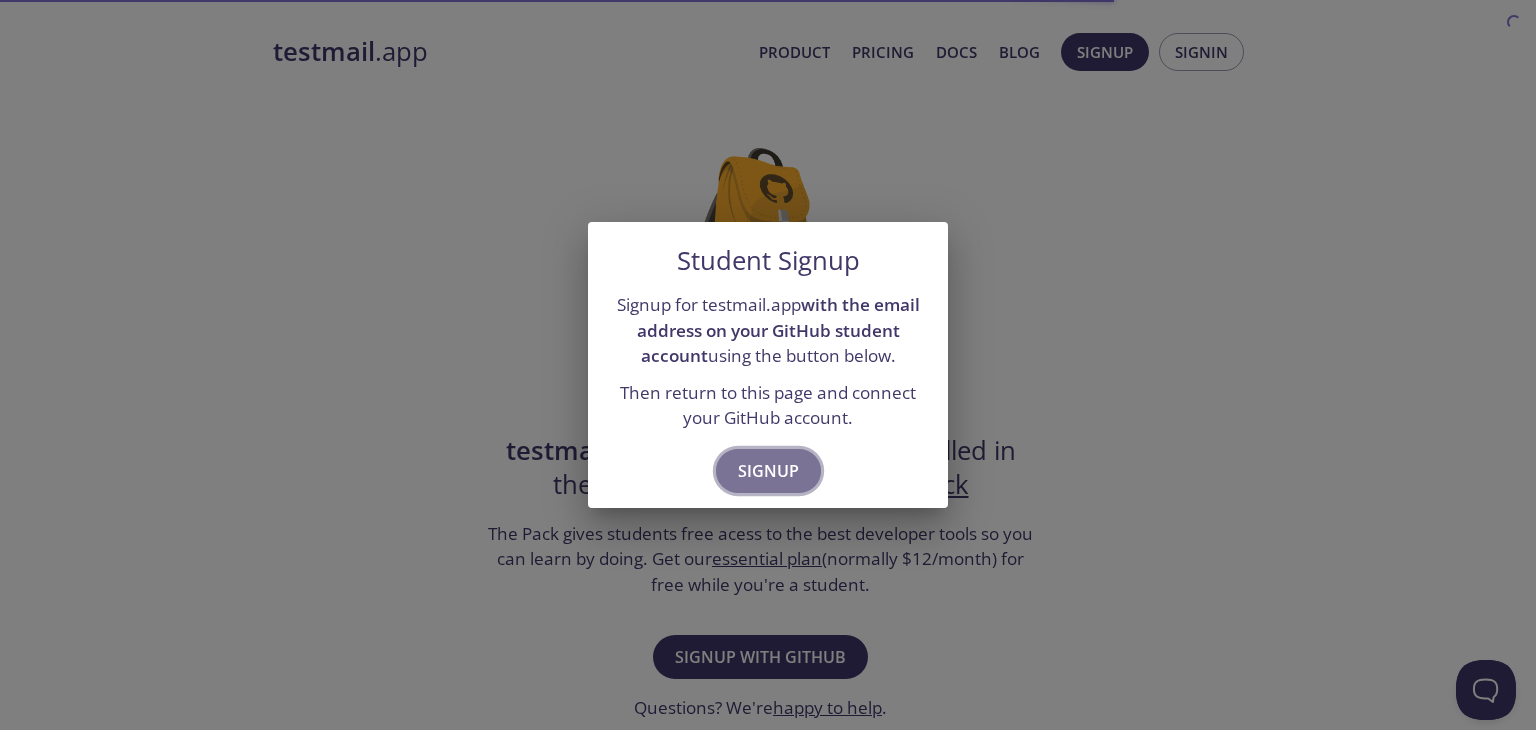 click on "Signup" at bounding box center [768, 471] 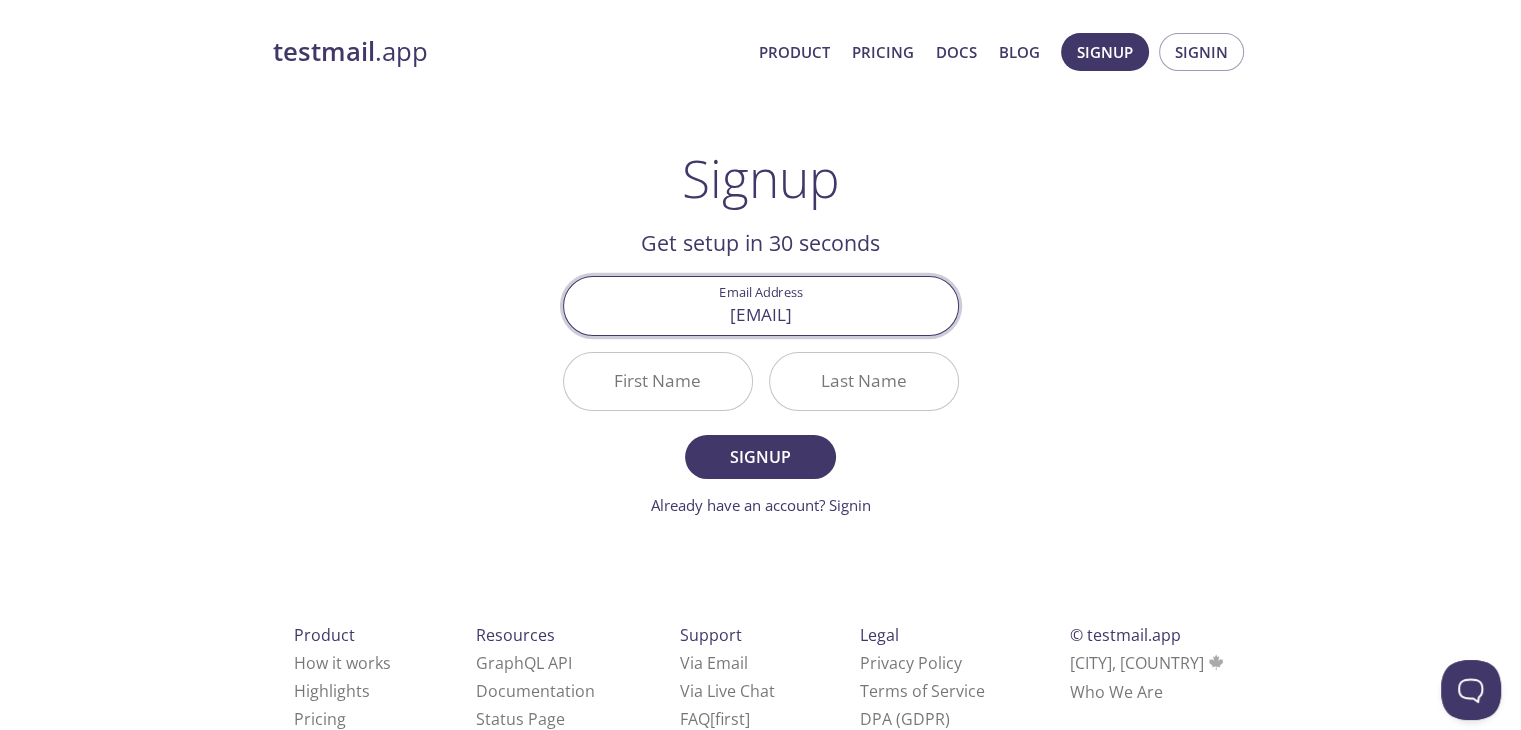 type on "[EMAIL]" 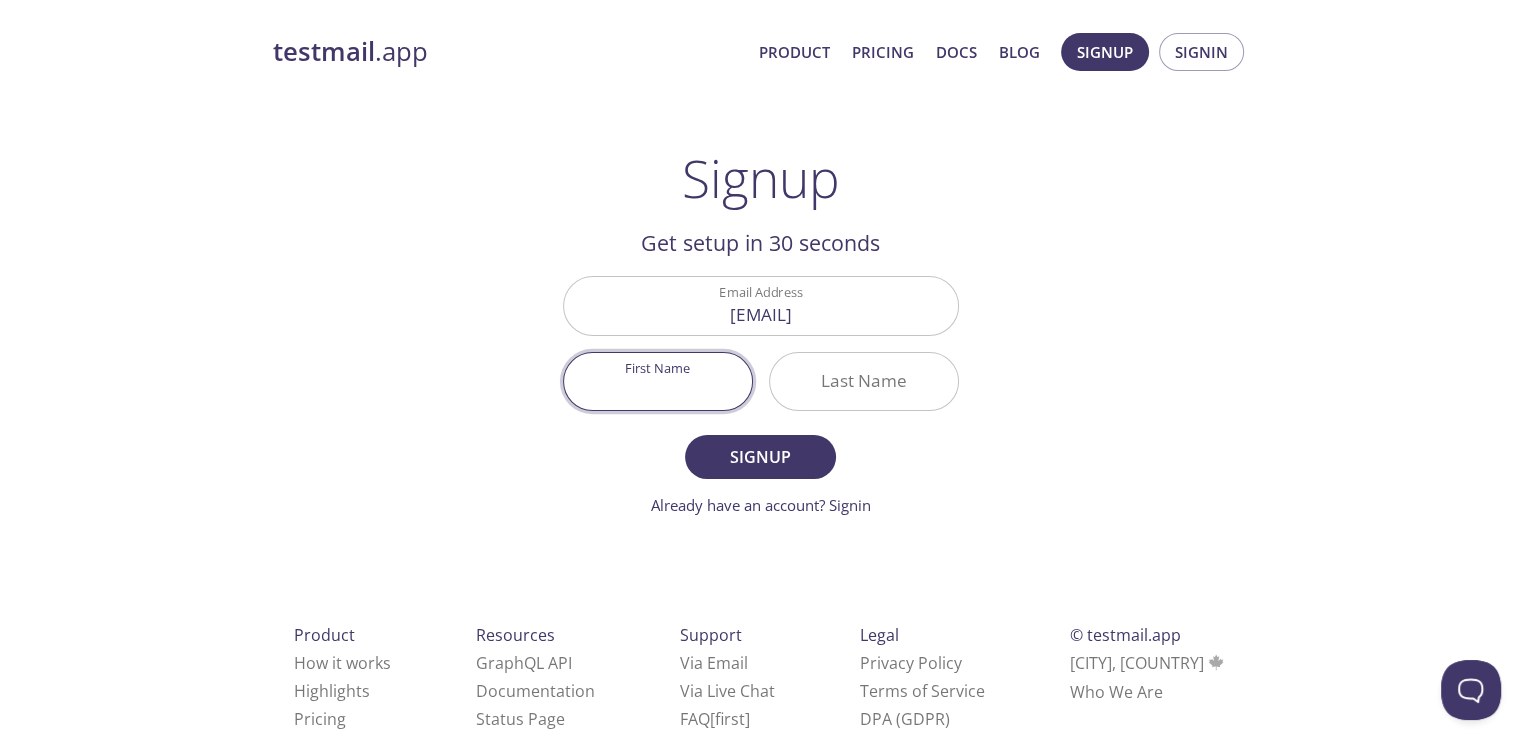 click on "First Name" at bounding box center (658, 381) 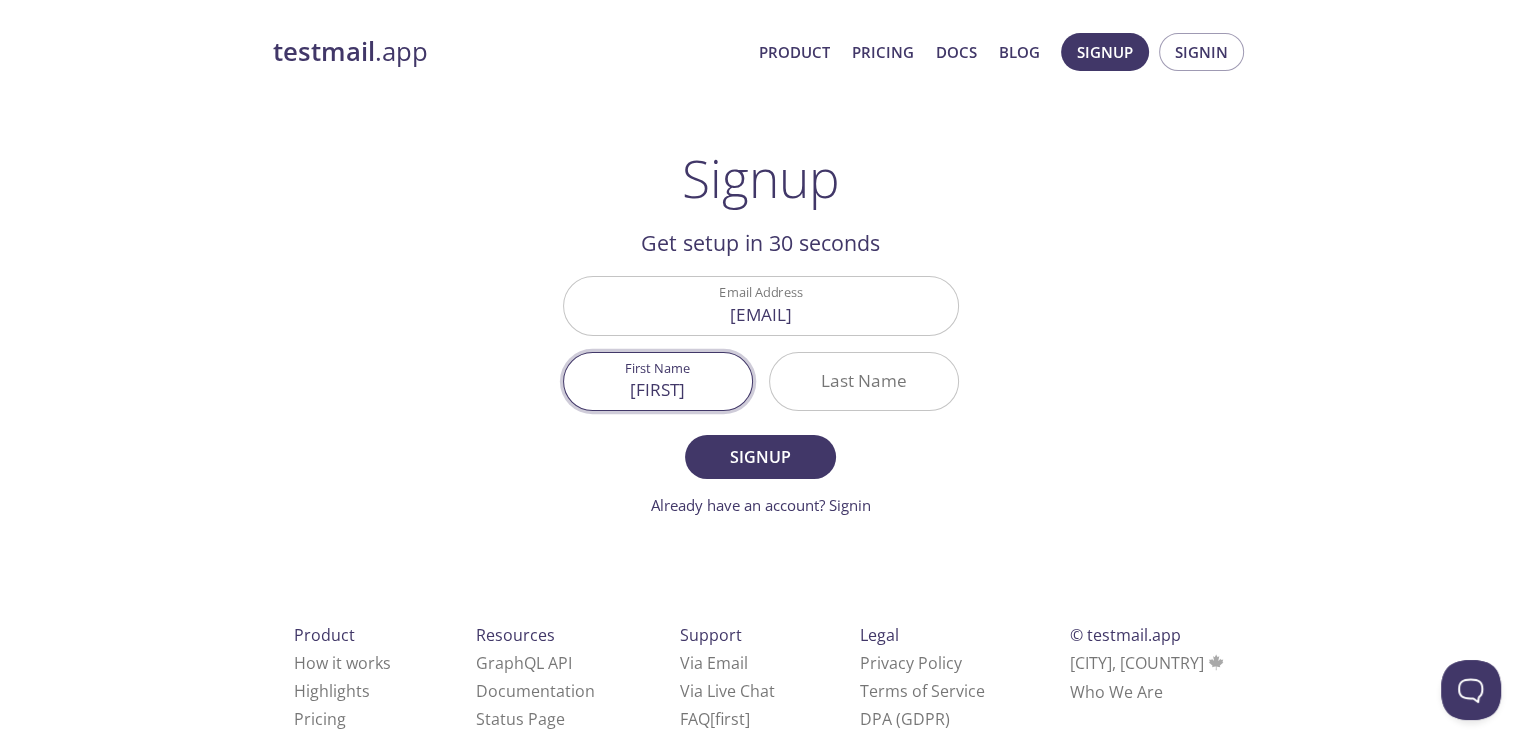type on "[FIRST]" 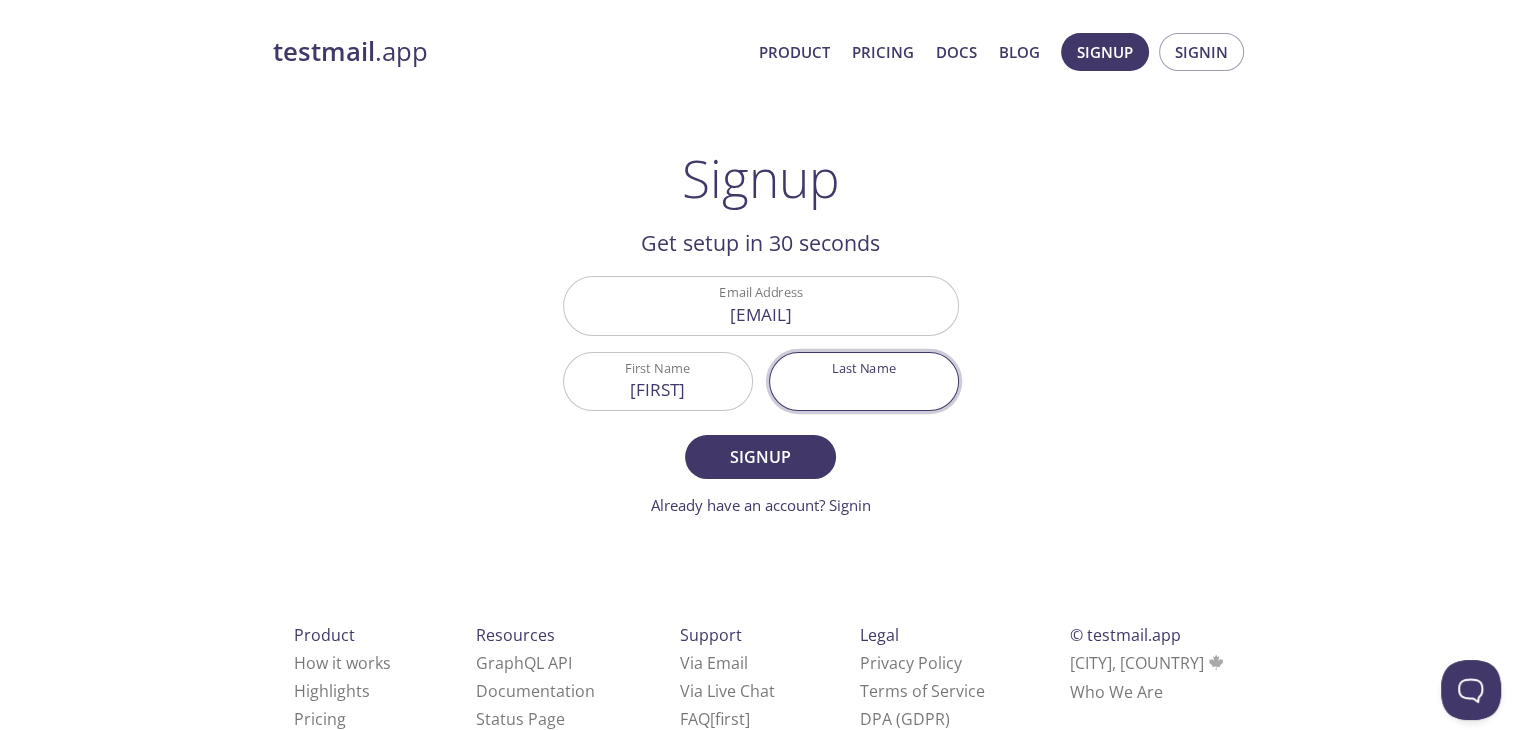 click on "Last Name" at bounding box center (864, 381) 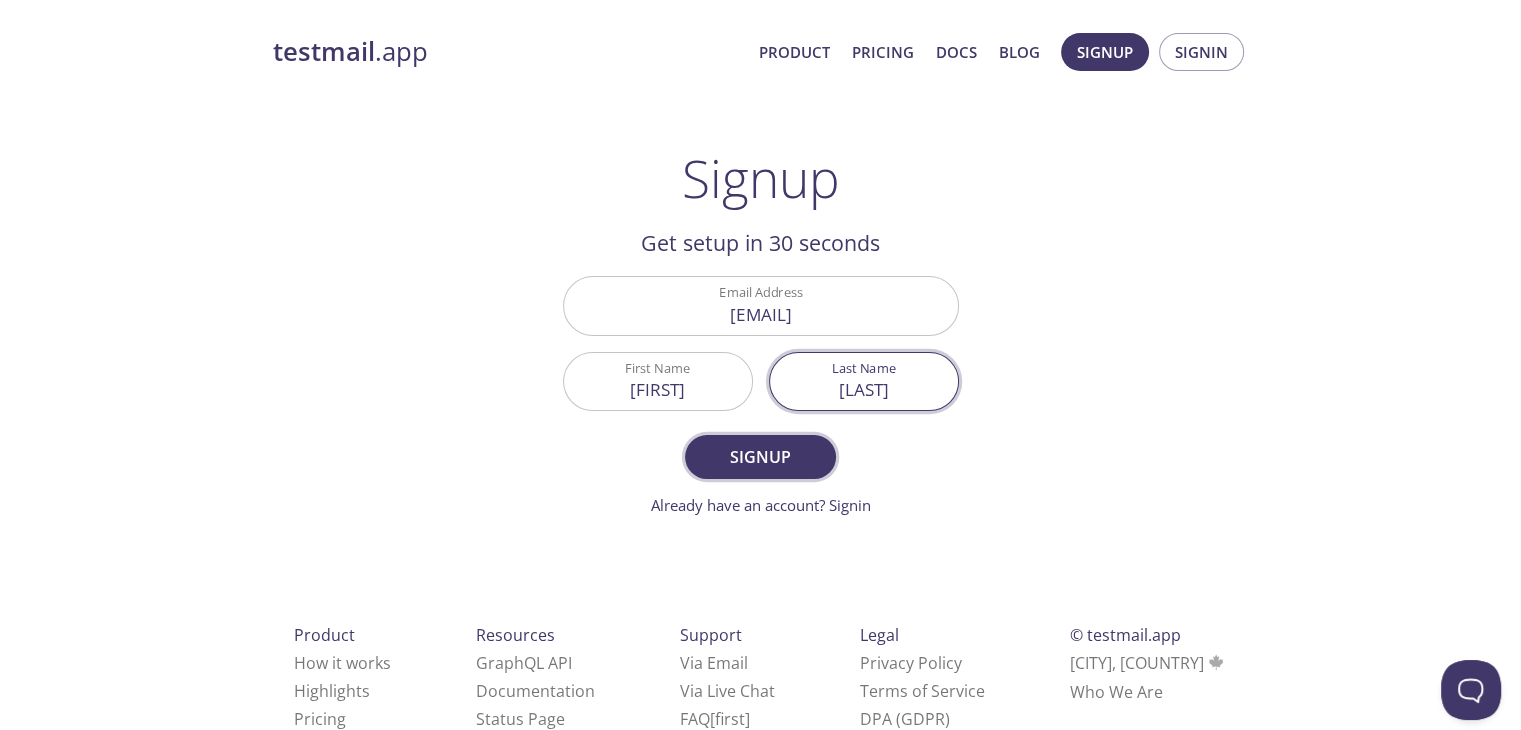 type on "[LAST]" 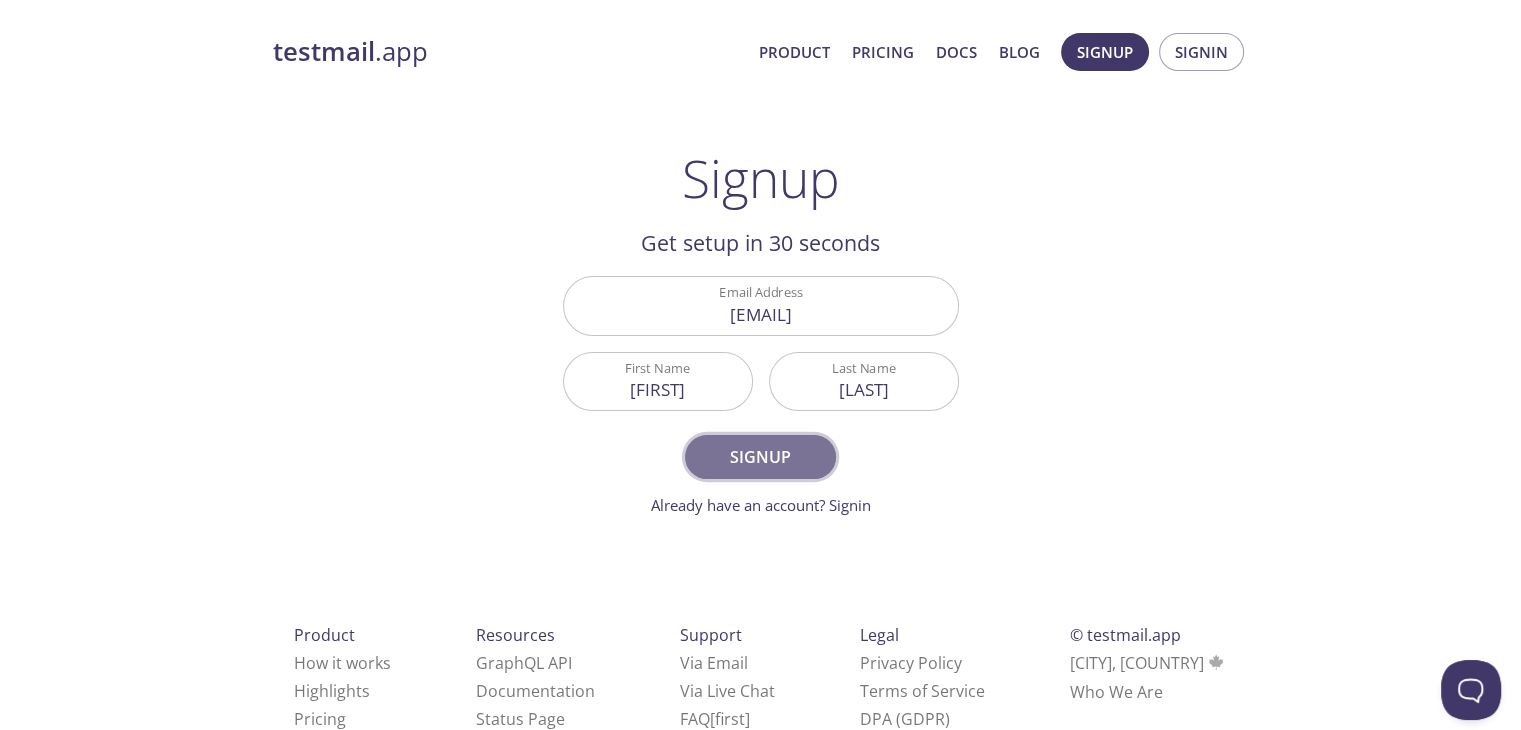 click on "Signup" at bounding box center (760, 457) 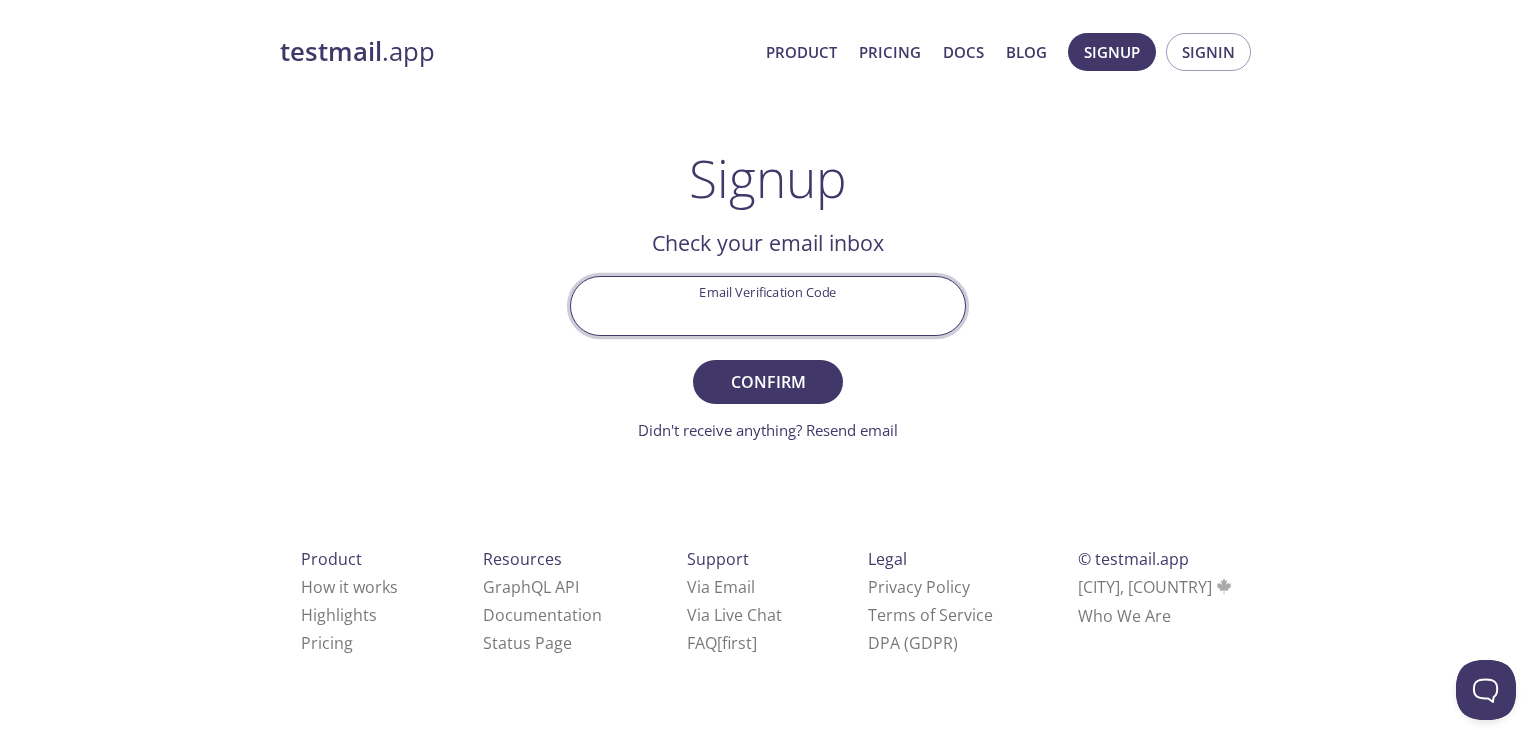 click on "Email Verification Code" at bounding box center (768, 305) 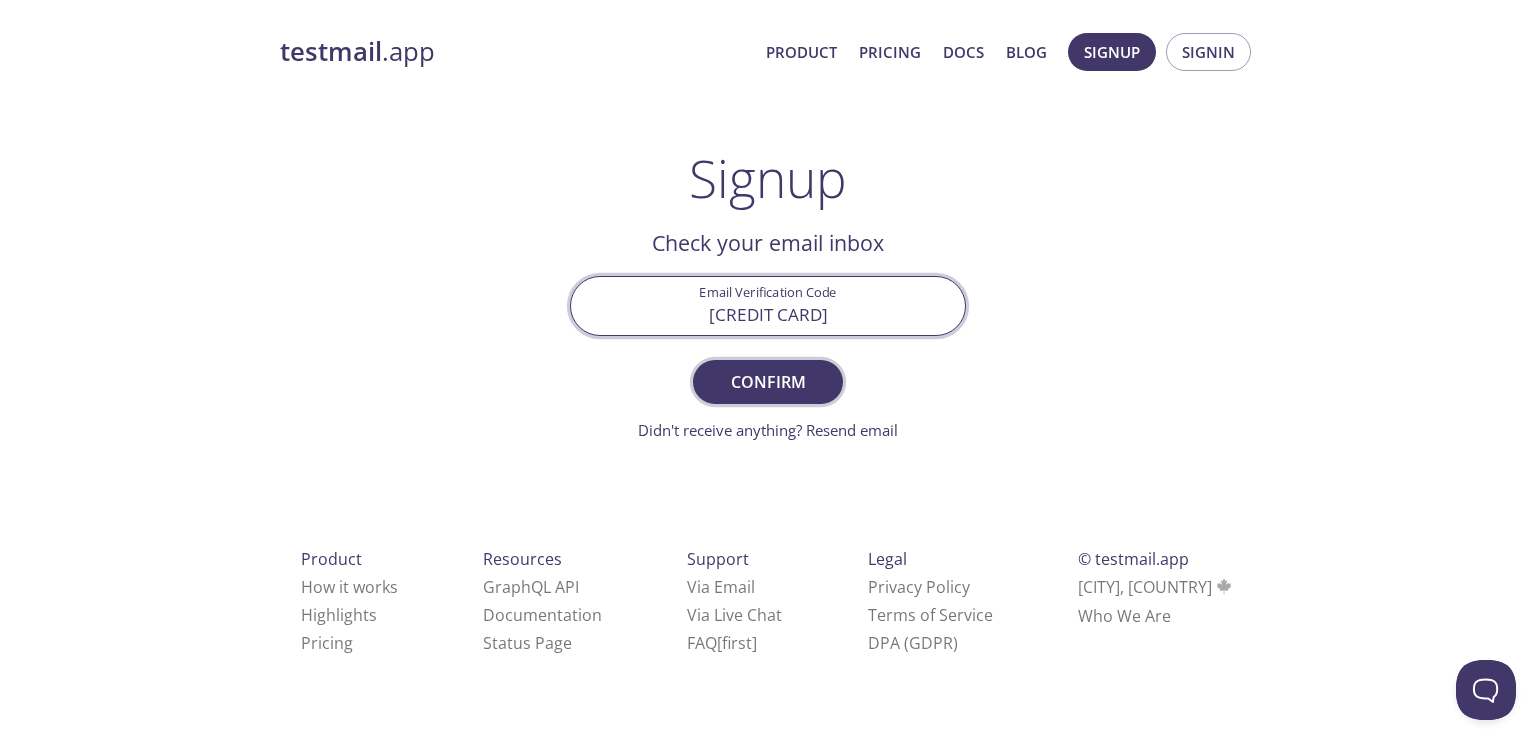 type on "[CREDIT CARD]" 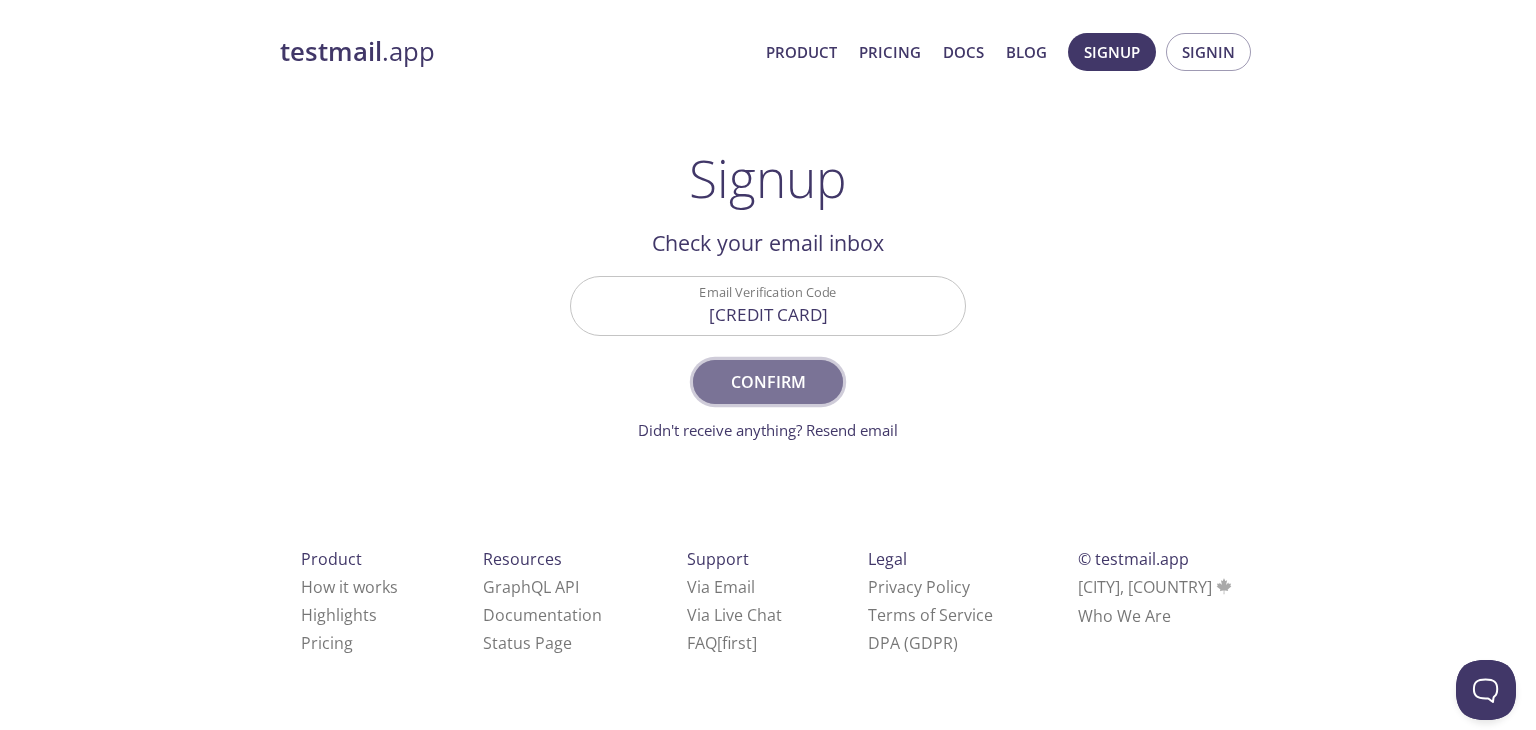 click on "Confirm" at bounding box center (768, 382) 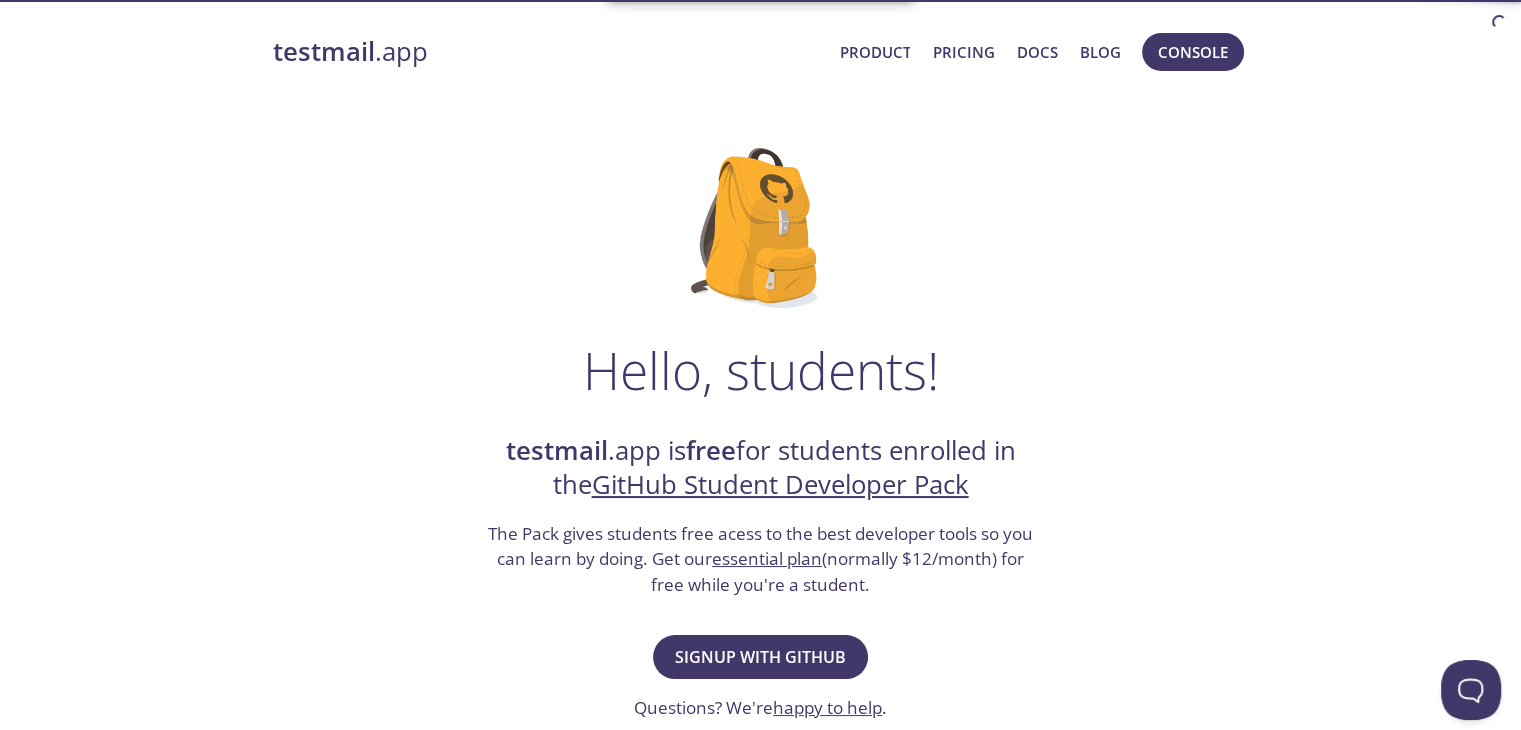 scroll, scrollTop: 100, scrollLeft: 0, axis: vertical 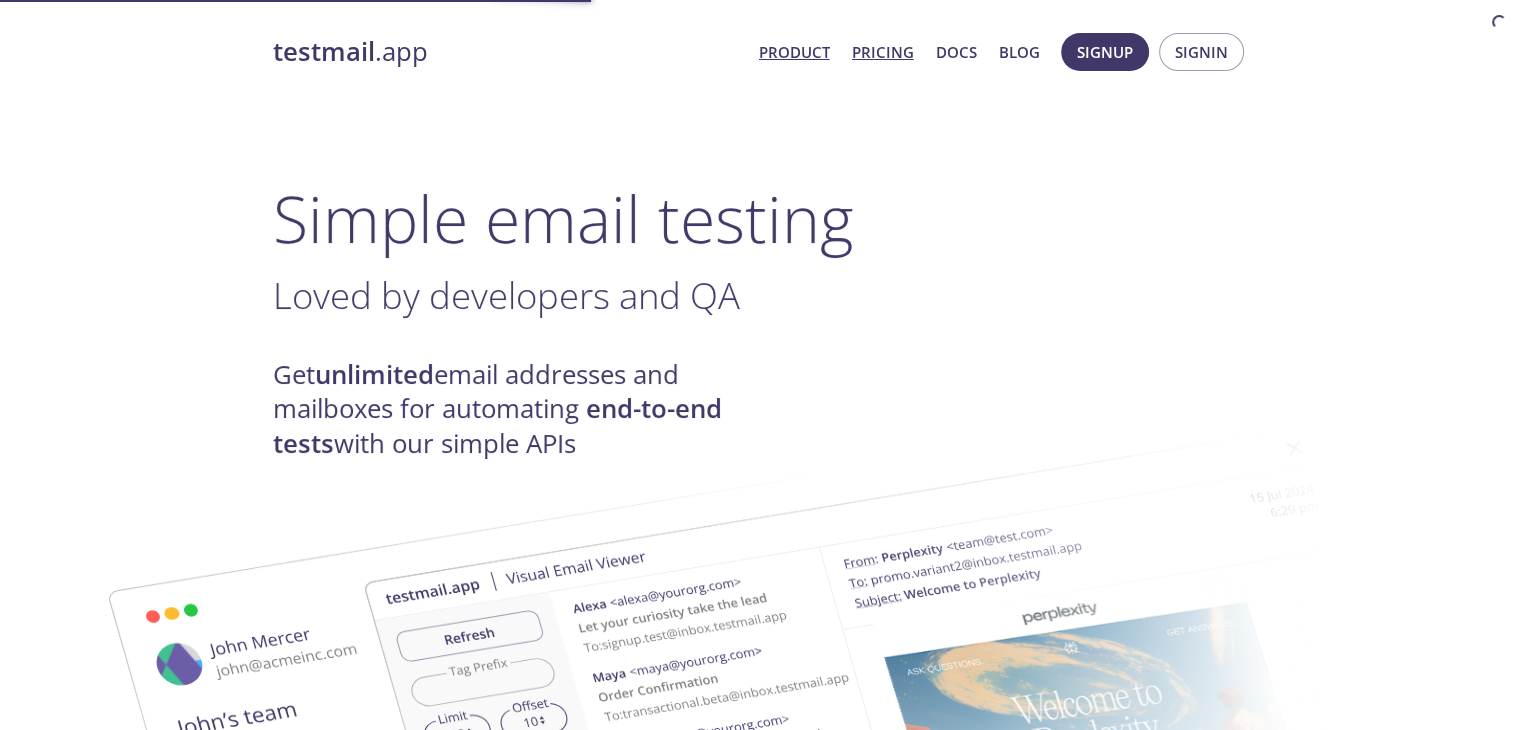 click on "Pricing" at bounding box center [883, 52] 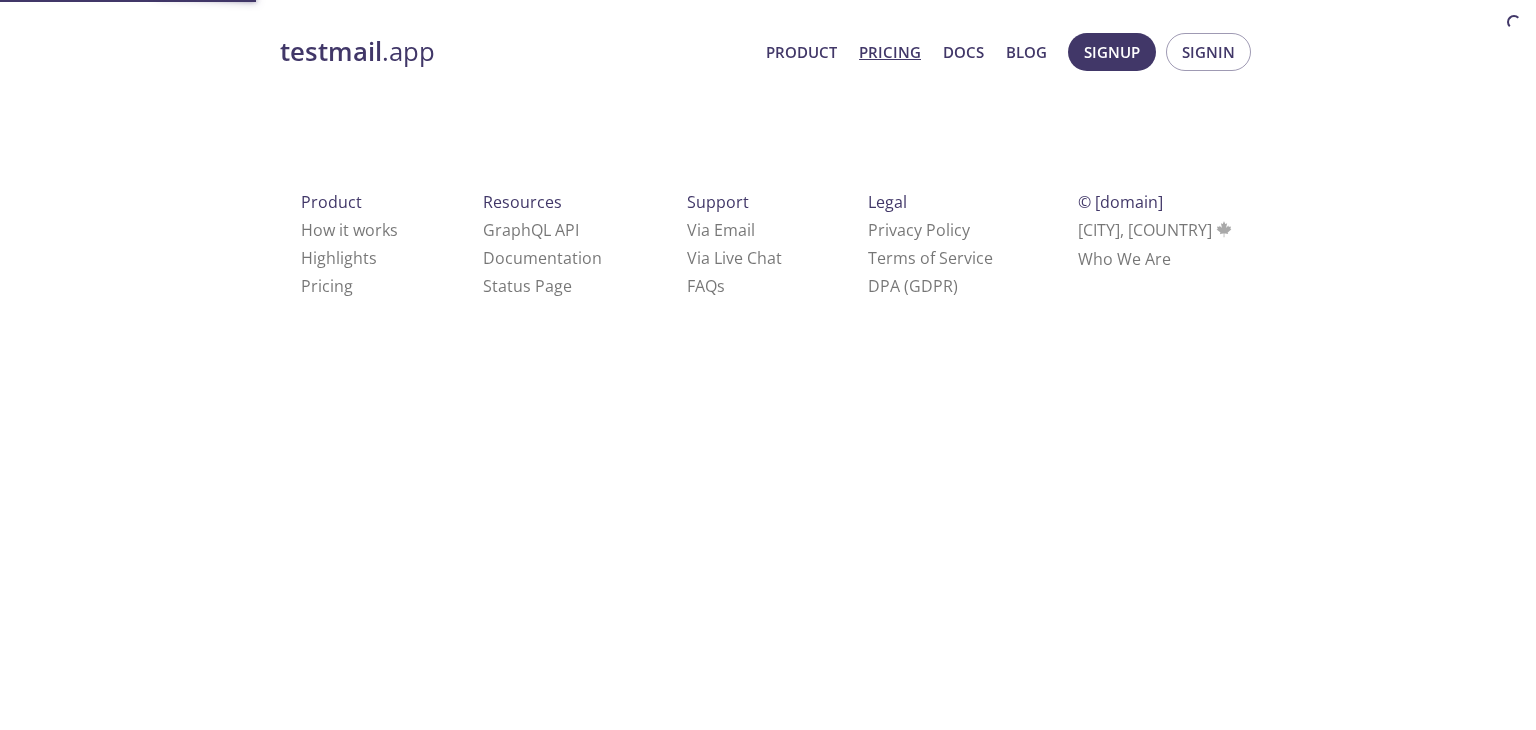 scroll, scrollTop: 0, scrollLeft: 0, axis: both 